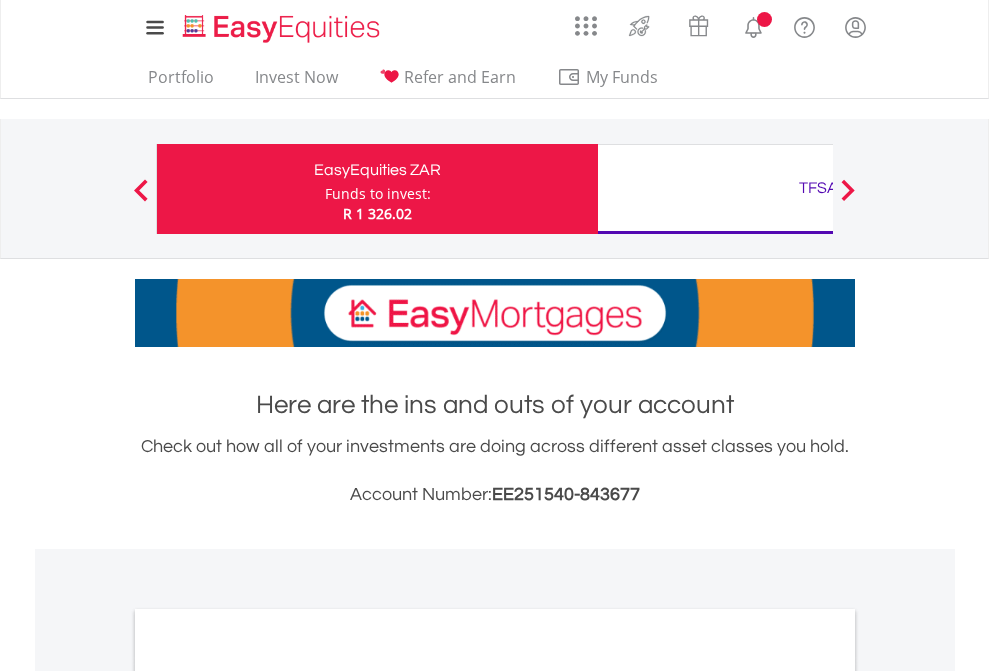 scroll, scrollTop: 0, scrollLeft: 0, axis: both 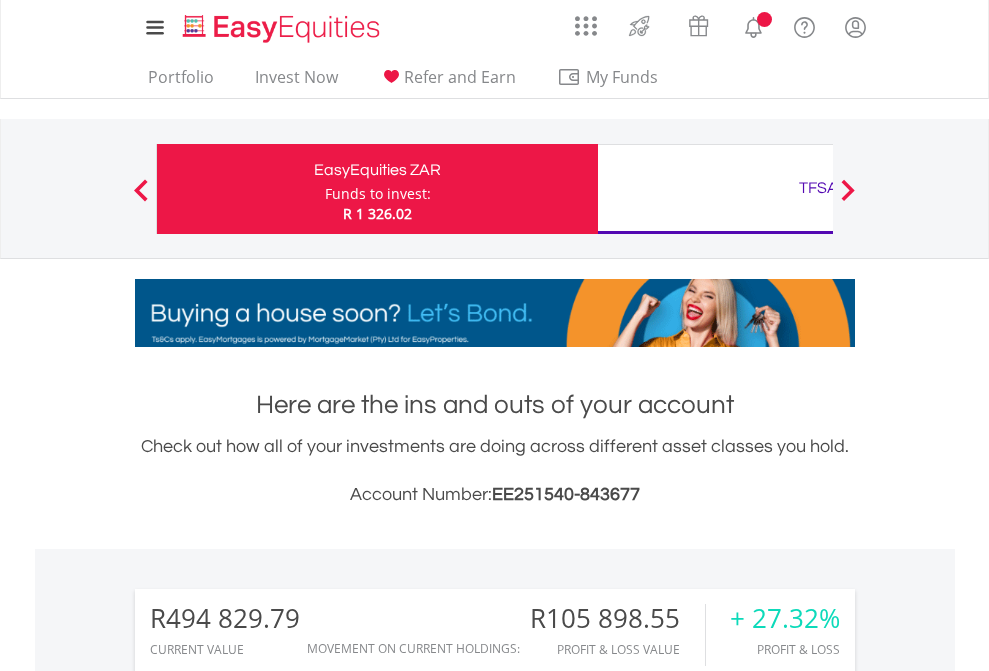 click on "Funds to invest:" at bounding box center (378, 194) 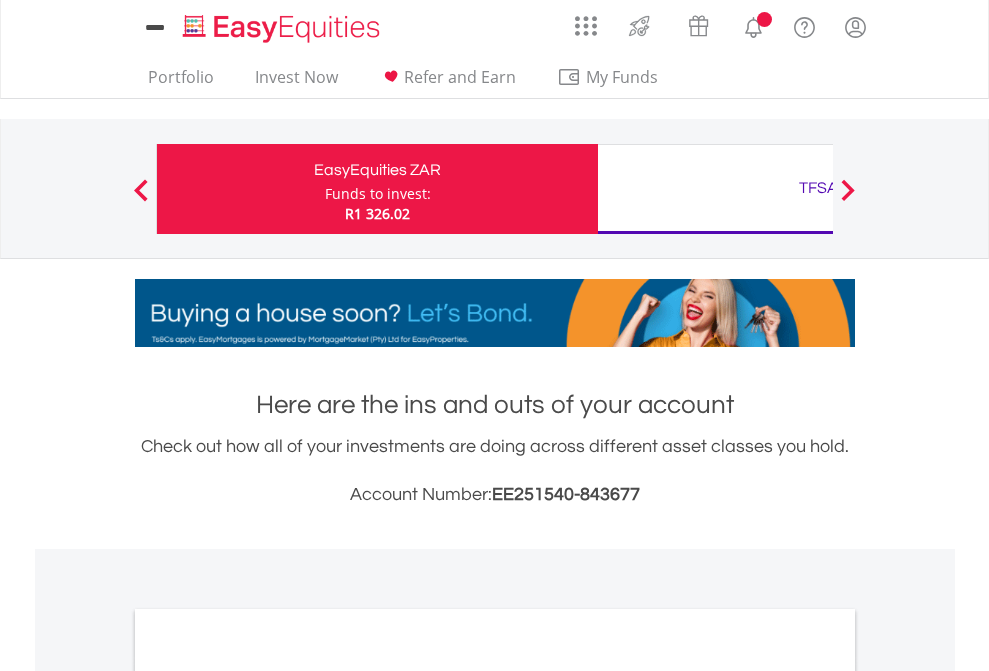 scroll, scrollTop: 0, scrollLeft: 0, axis: both 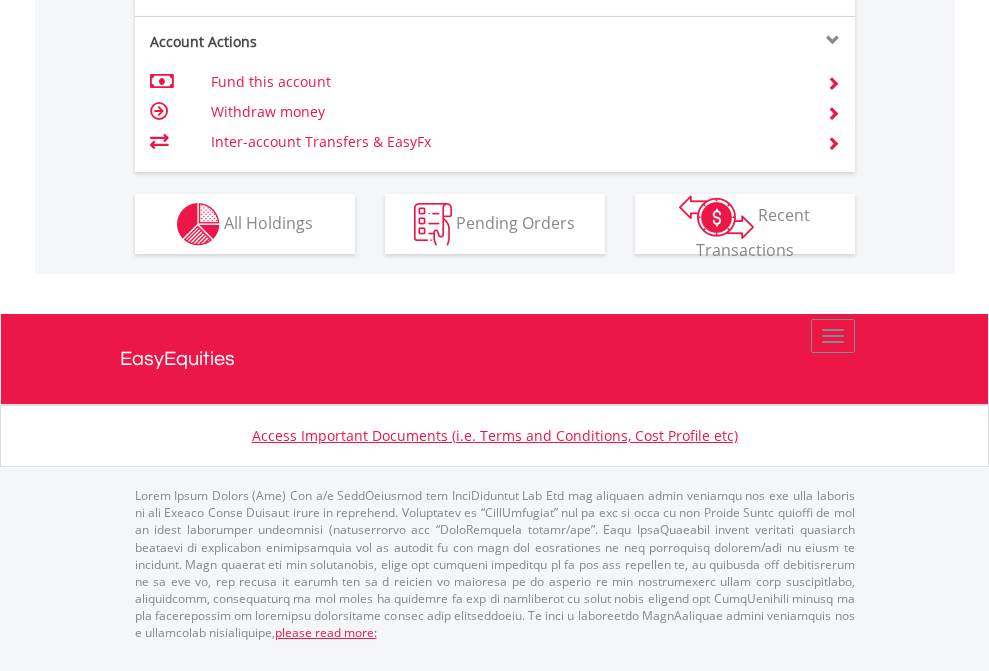 click on "Investment types" at bounding box center [706, -337] 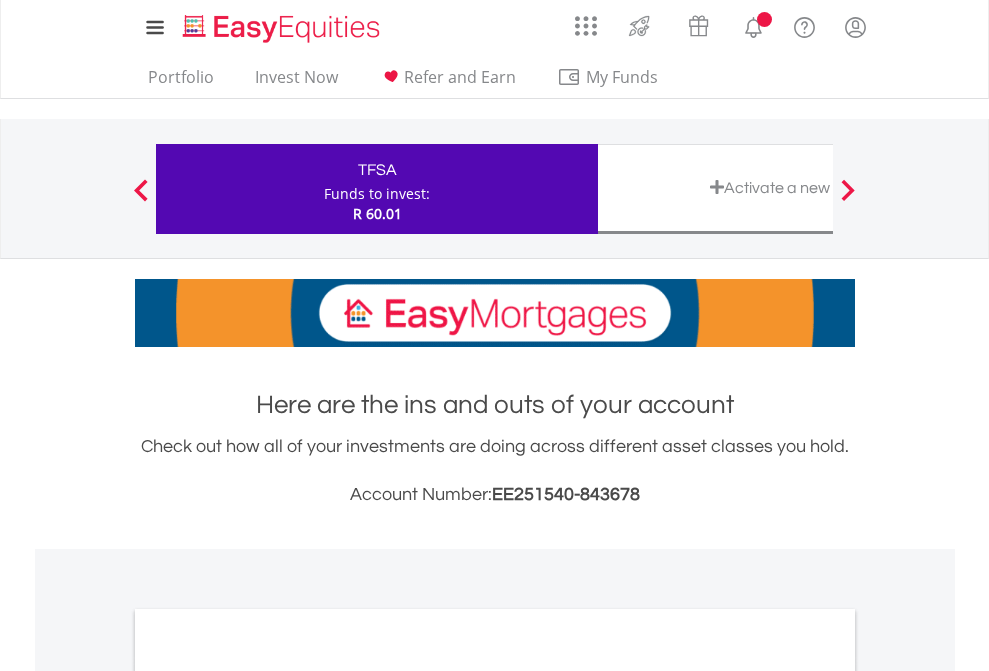 scroll, scrollTop: 0, scrollLeft: 0, axis: both 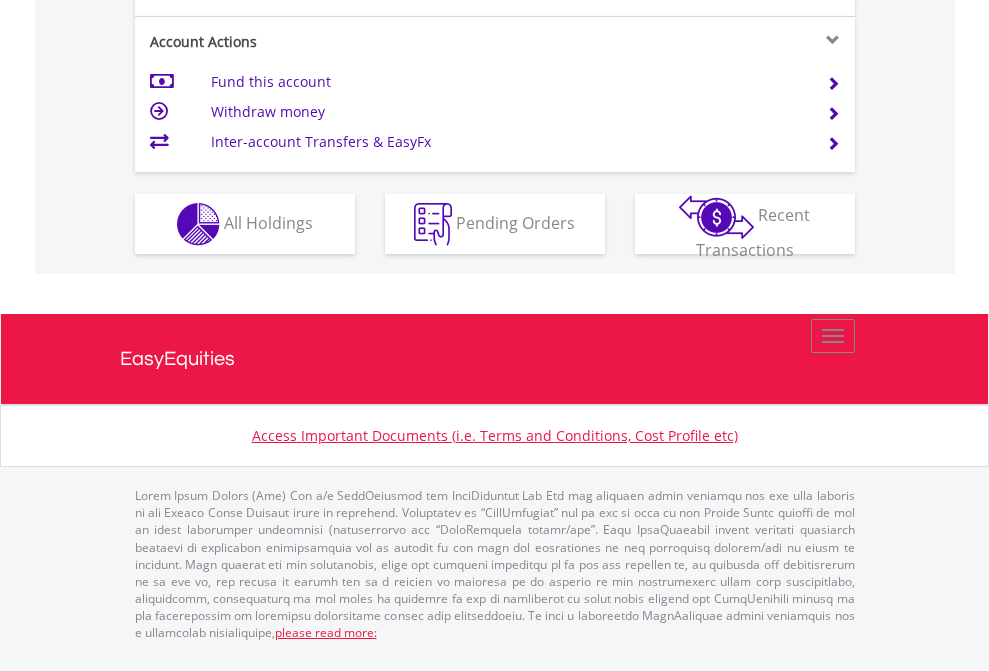 click on "Investment types" at bounding box center (706, -337) 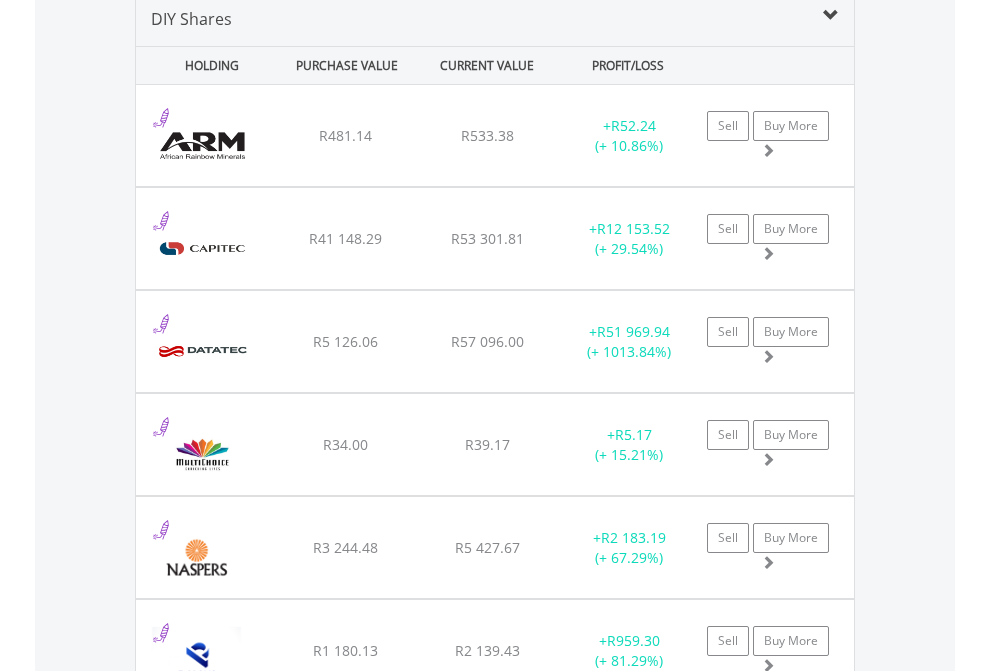 scroll, scrollTop: 1933, scrollLeft: 0, axis: vertical 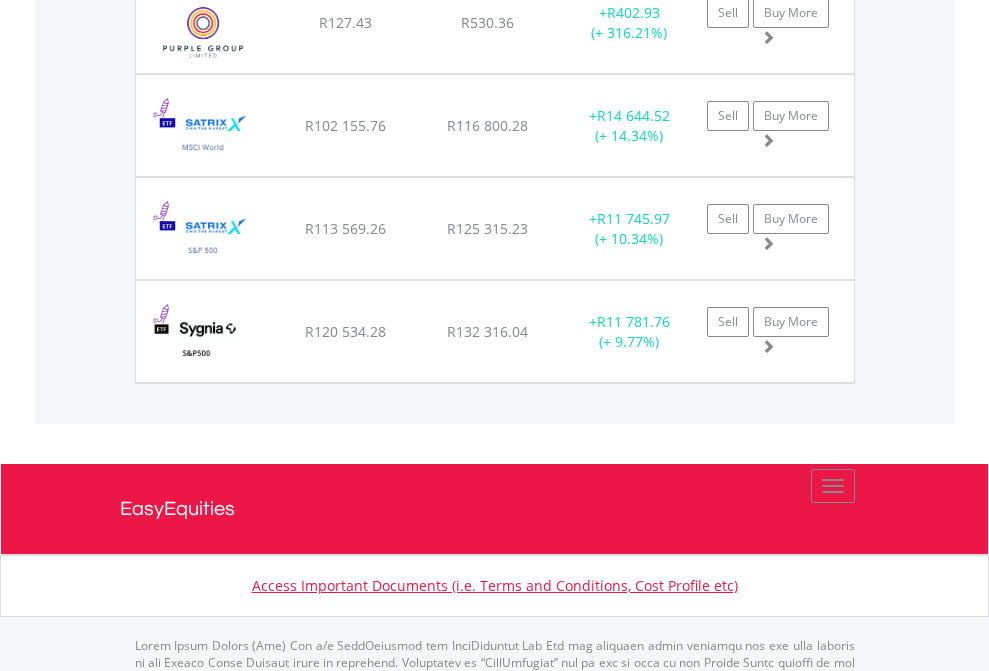 click on "TFSA" at bounding box center (818, -1745) 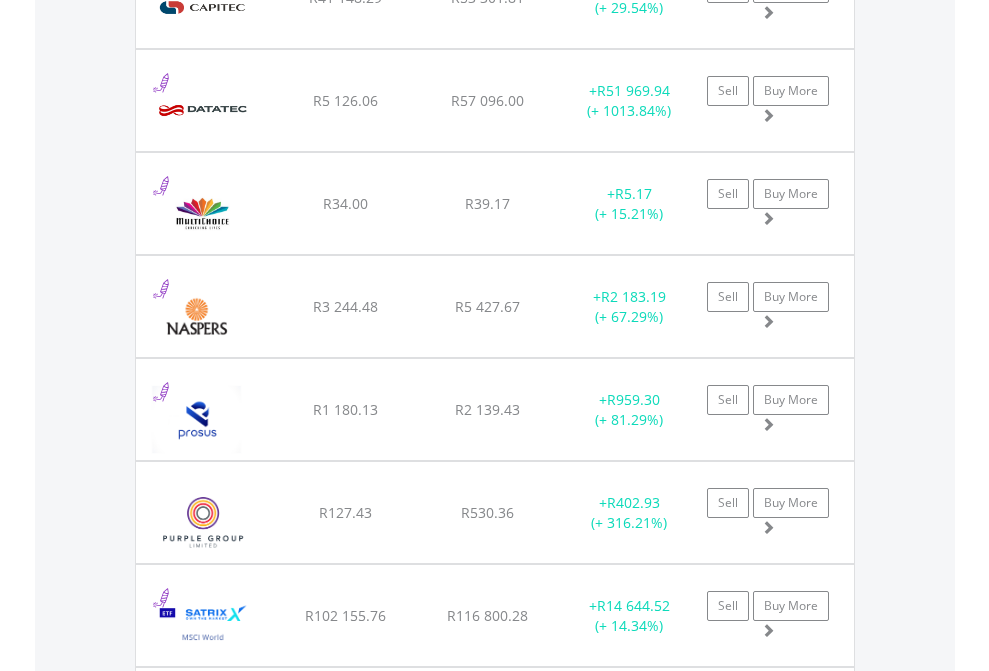 scroll, scrollTop: 144, scrollLeft: 0, axis: vertical 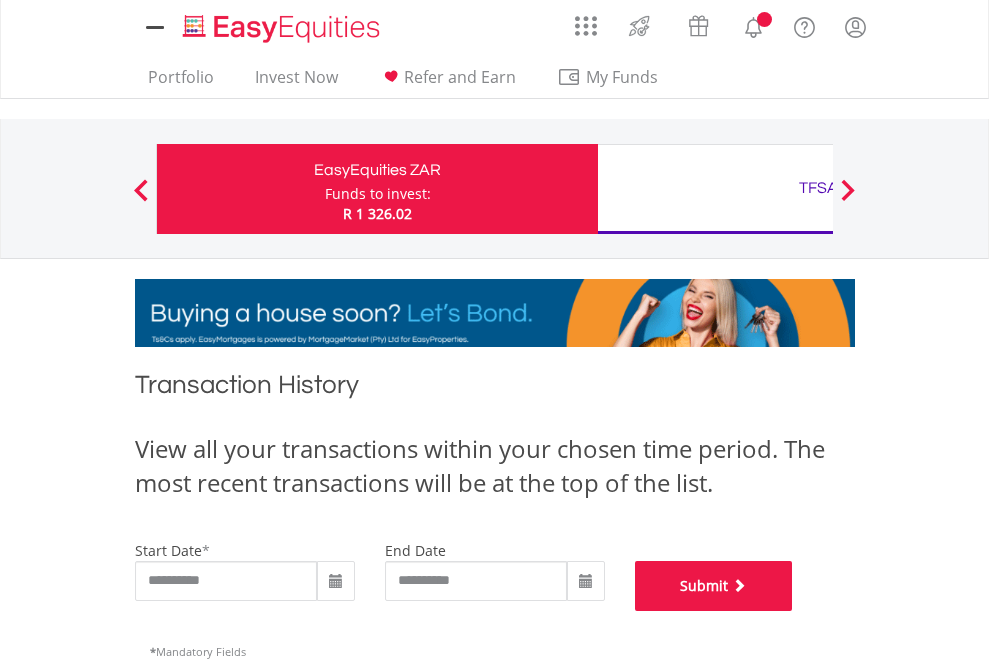click on "Submit" at bounding box center (714, 586) 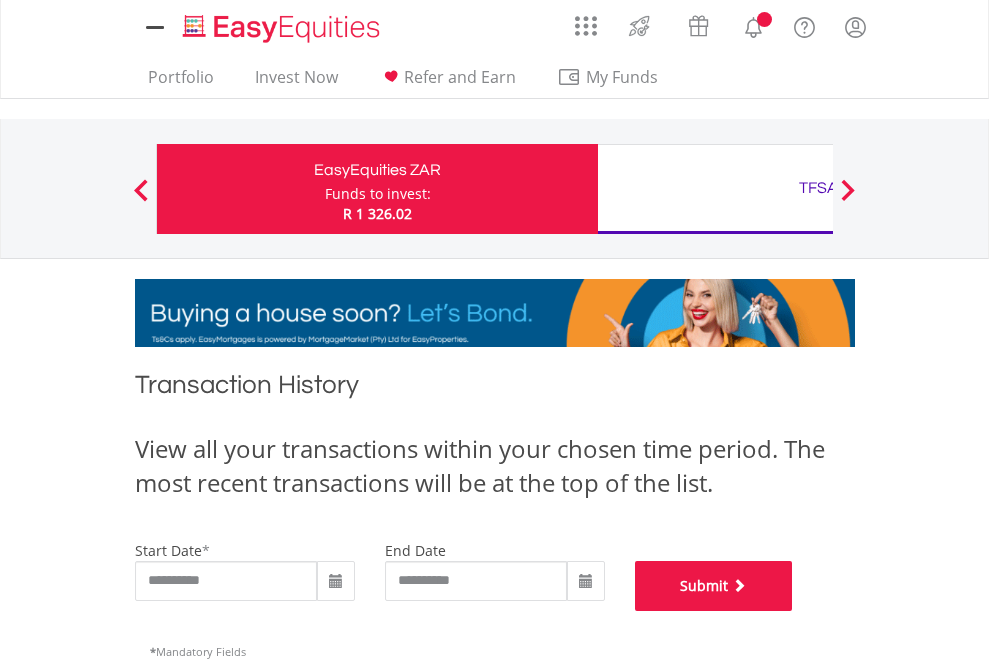 scroll, scrollTop: 811, scrollLeft: 0, axis: vertical 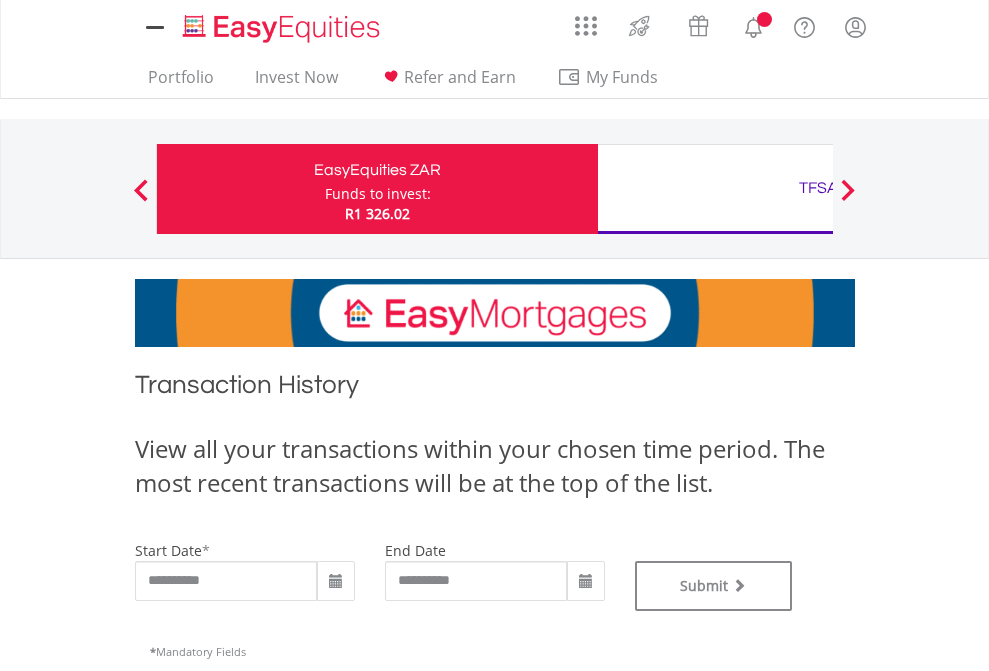 click on "TFSA" at bounding box center (818, 188) 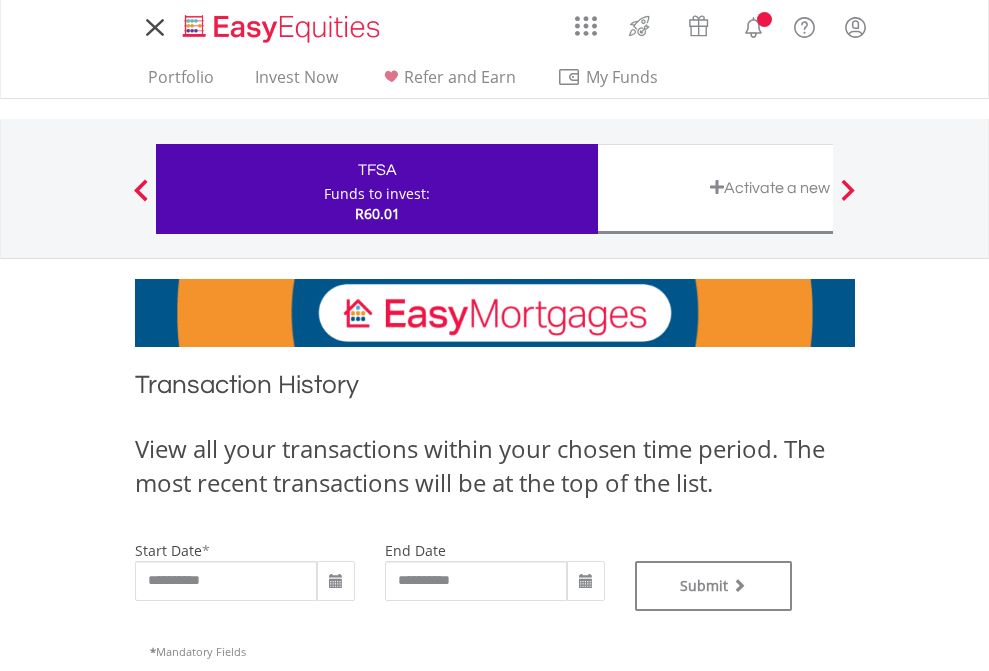 scroll, scrollTop: 0, scrollLeft: 0, axis: both 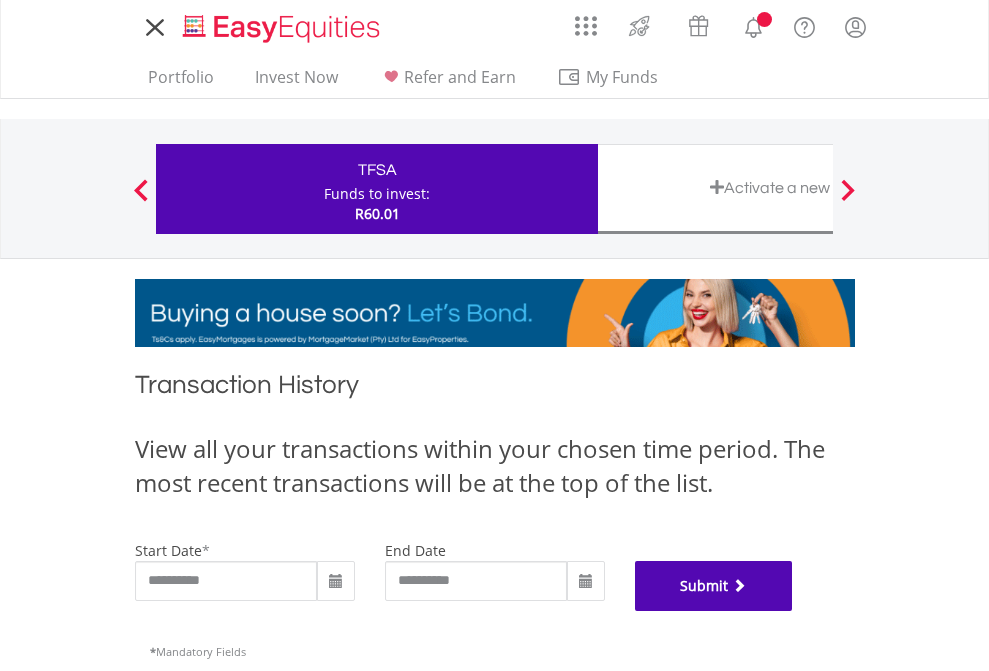 click on "Submit" at bounding box center [714, 586] 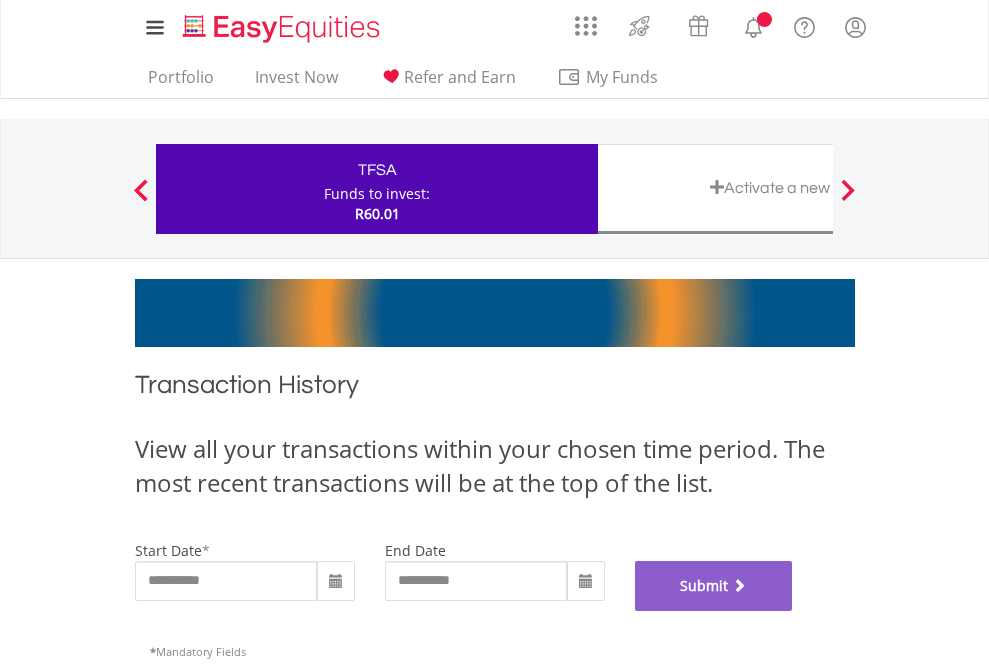 scroll, scrollTop: 811, scrollLeft: 0, axis: vertical 